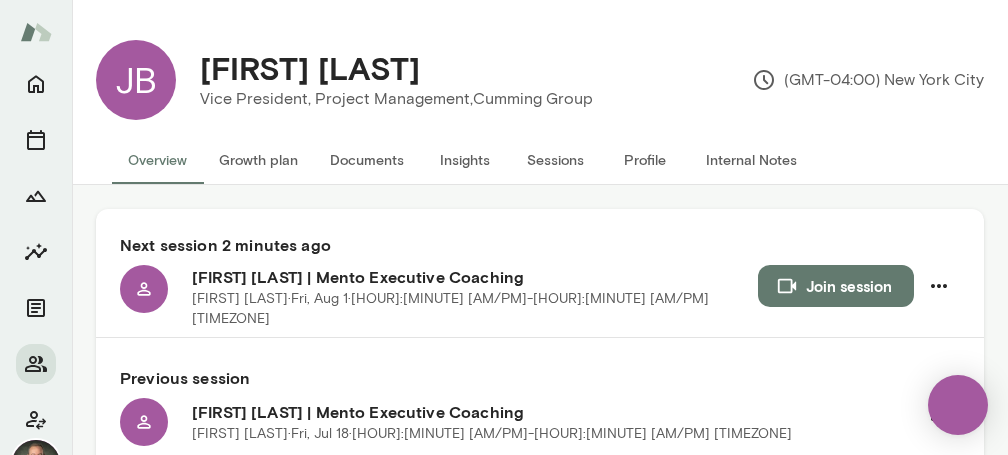 scroll, scrollTop: 0, scrollLeft: 0, axis: both 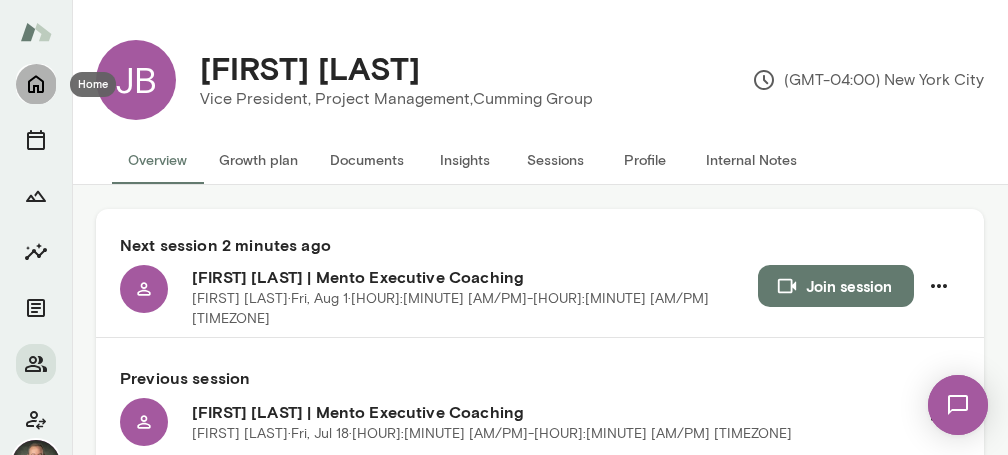 click 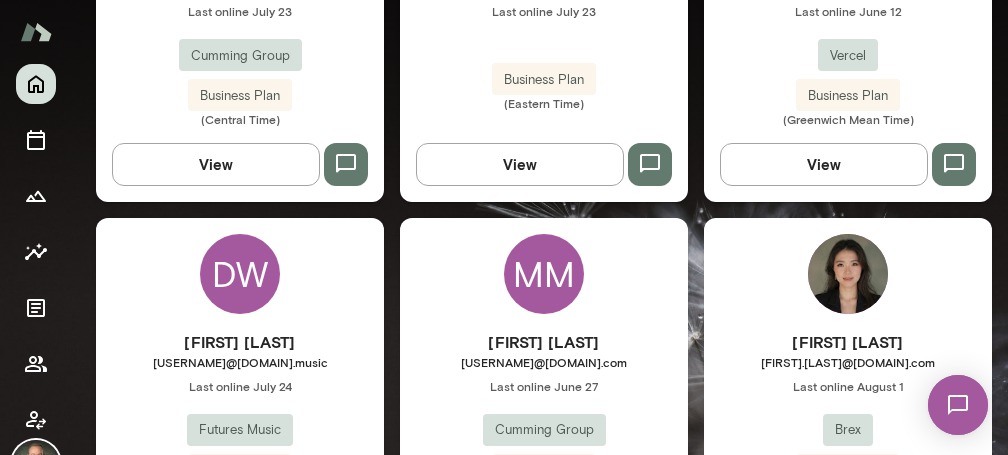scroll, scrollTop: 2682, scrollLeft: 0, axis: vertical 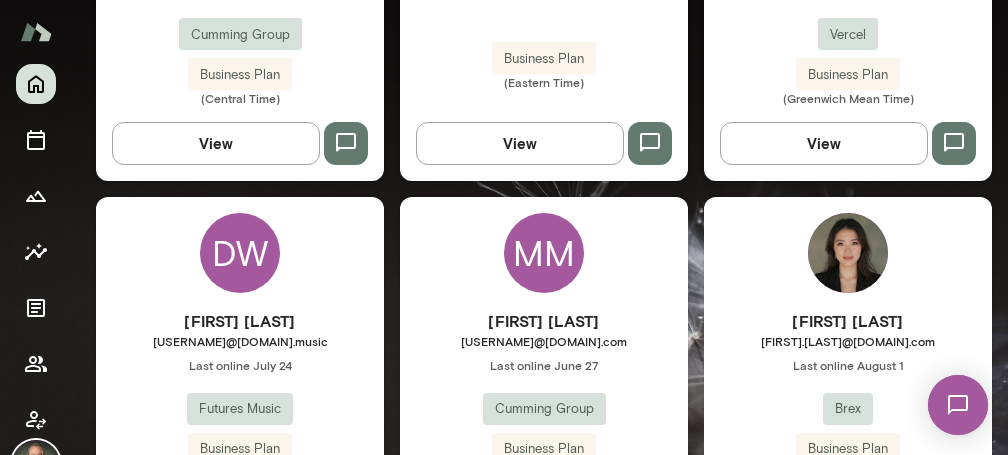 click on "[FIRST] [LAST] [USERNAME]@[DOMAIN].com Last online [MONTH] [DAY] Cumming Group Business Plan (Eastern Time)" at bounding box center (544, 395) 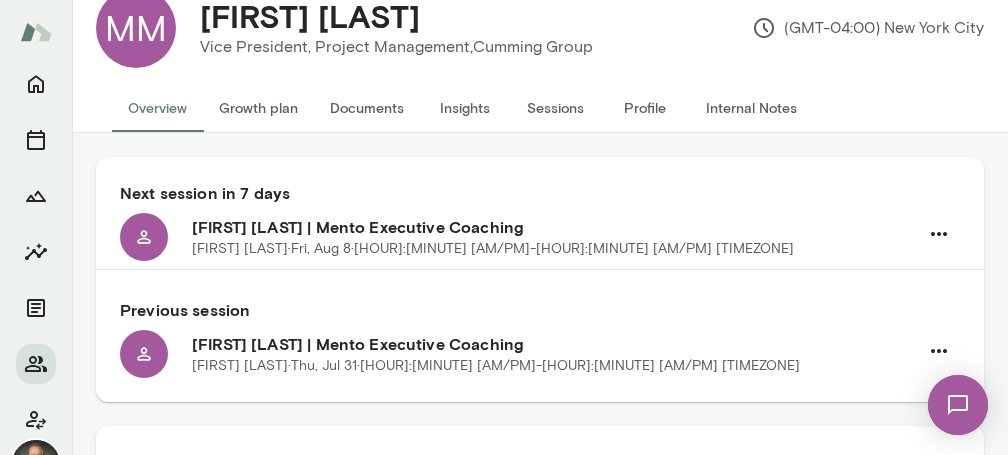scroll, scrollTop: 57, scrollLeft: 0, axis: vertical 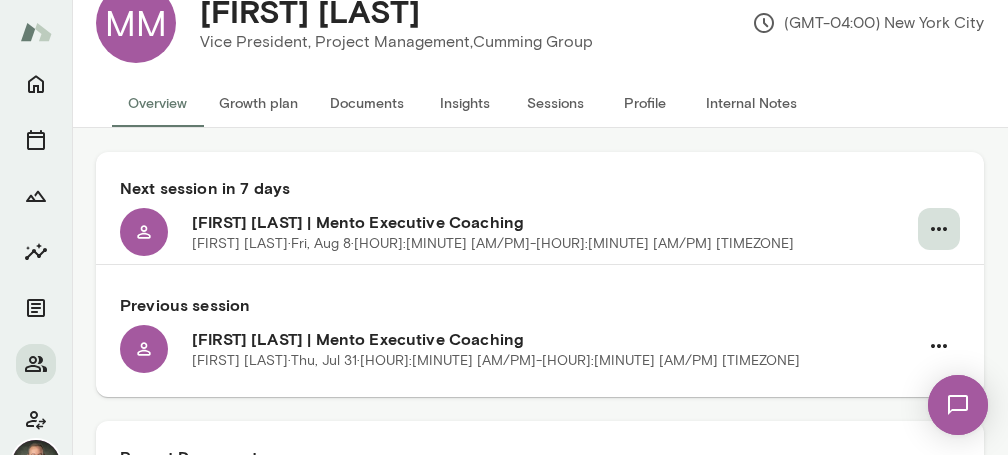 click 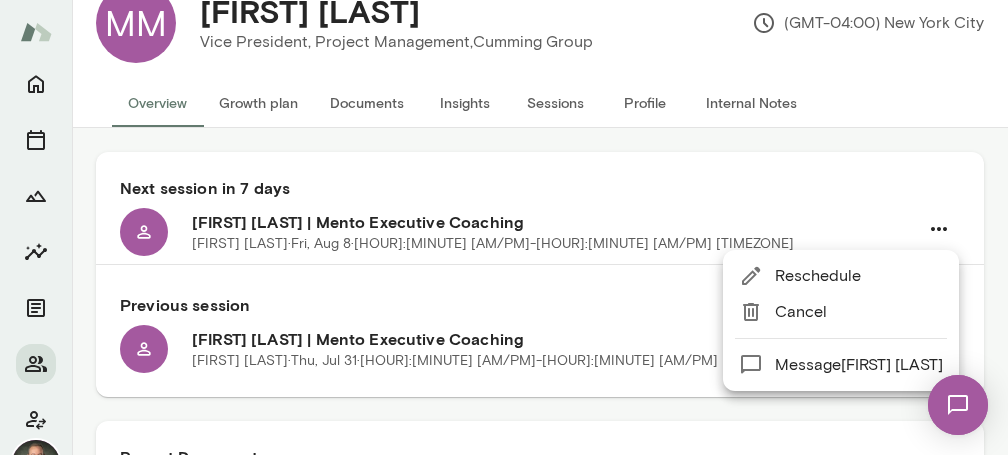 click on "Reschedule" at bounding box center (859, 276) 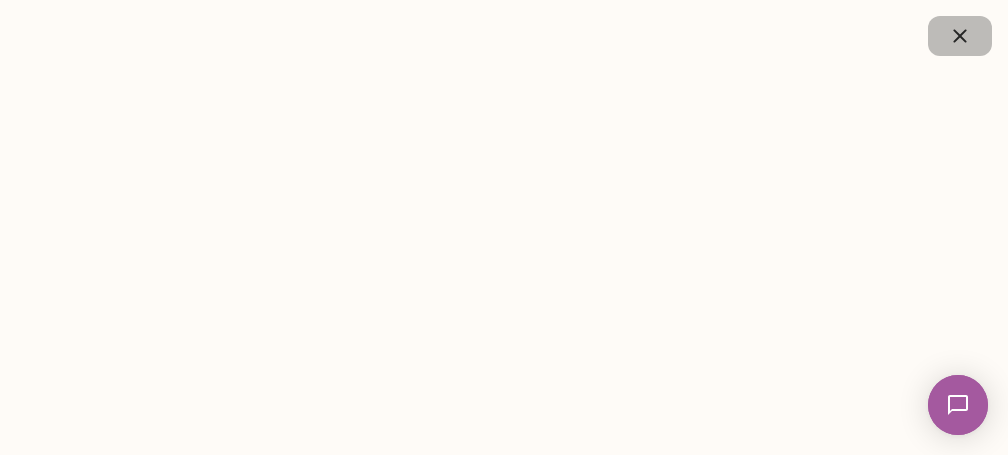 click 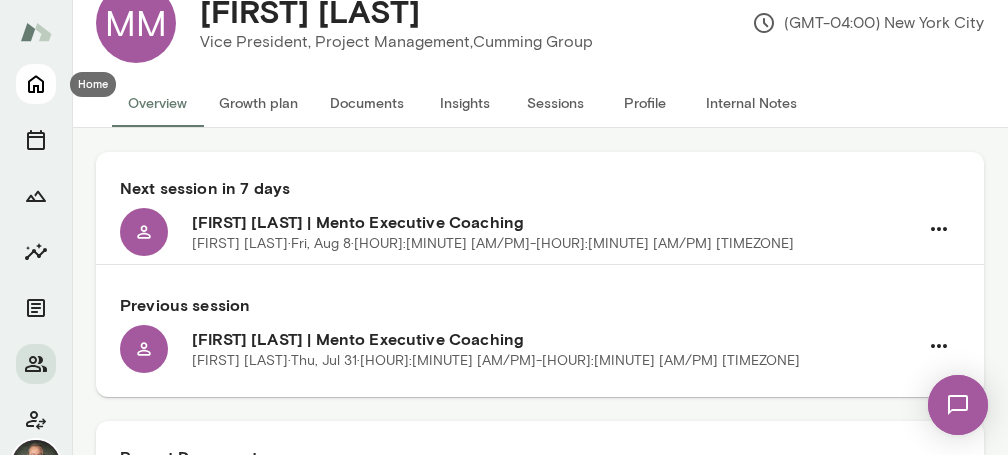 click 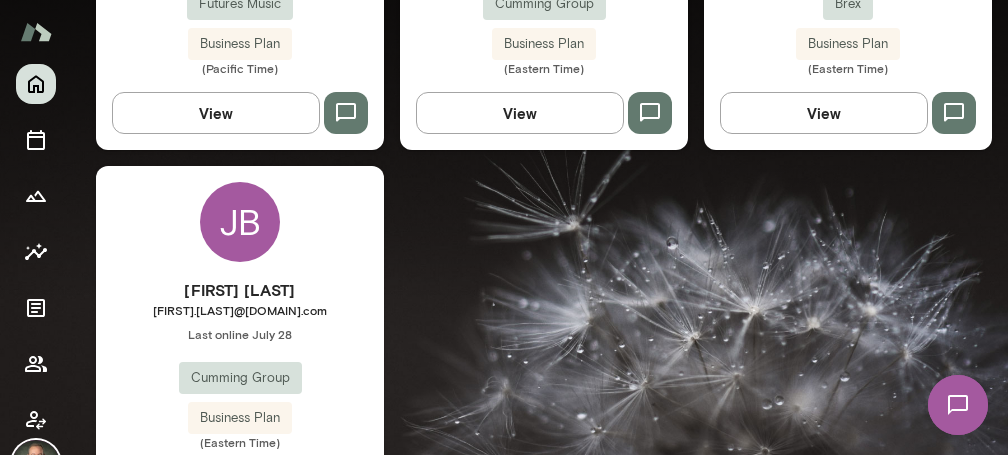 scroll, scrollTop: 3180, scrollLeft: 0, axis: vertical 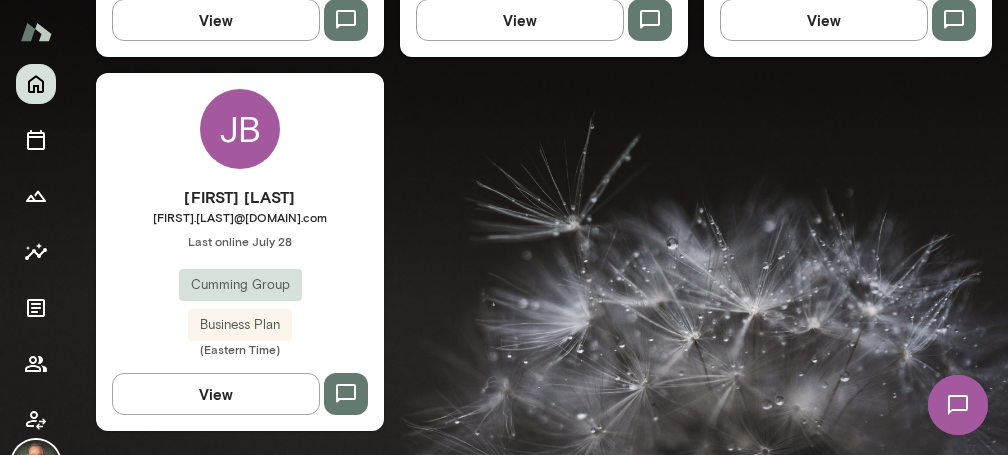 click on "[FIRST] [LAST] [USERNAME]@[DOMAIN].com Last online [MONTH] [DAY] Cumming Group Business Plan (Eastern Time)" at bounding box center [240, 271] 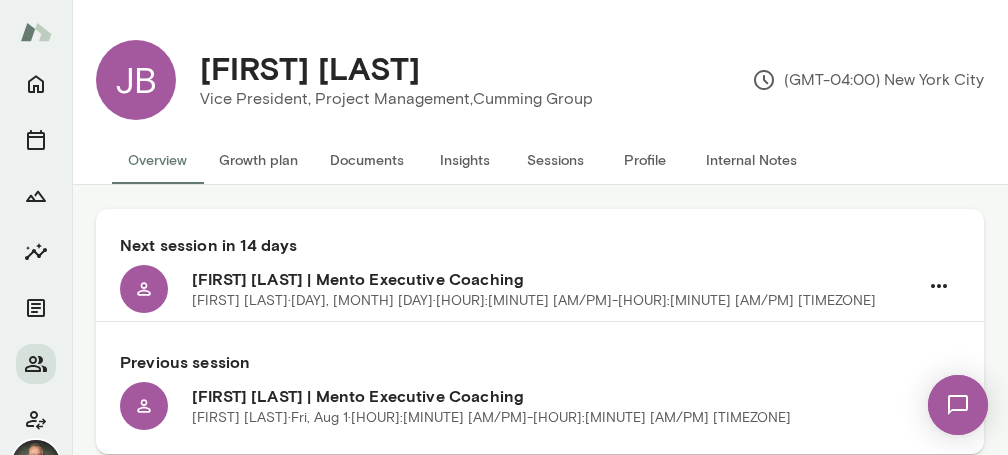 click on "Documents" at bounding box center [367, 160] 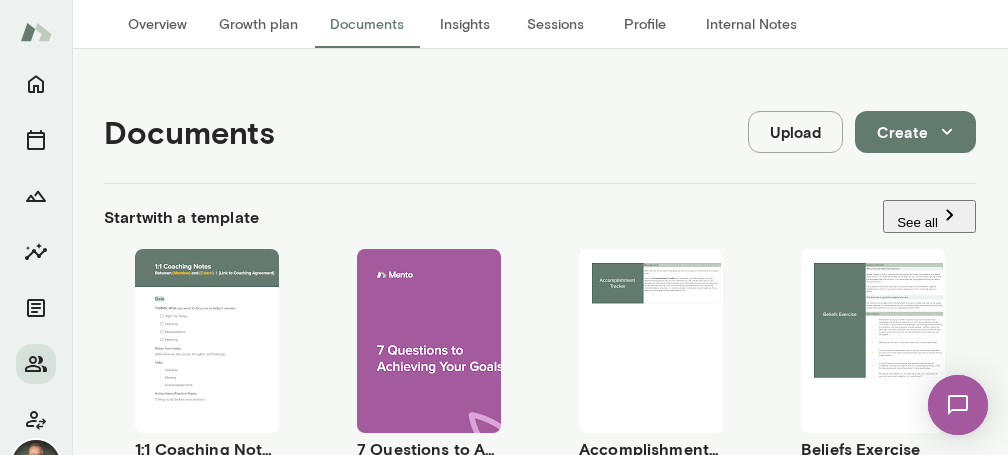 scroll, scrollTop: 161, scrollLeft: 0, axis: vertical 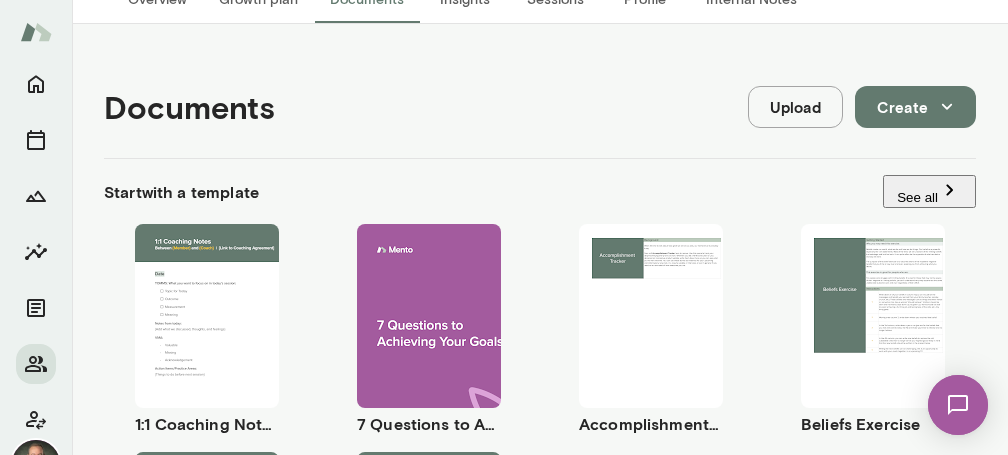 click on "Use template" at bounding box center [219, 301] 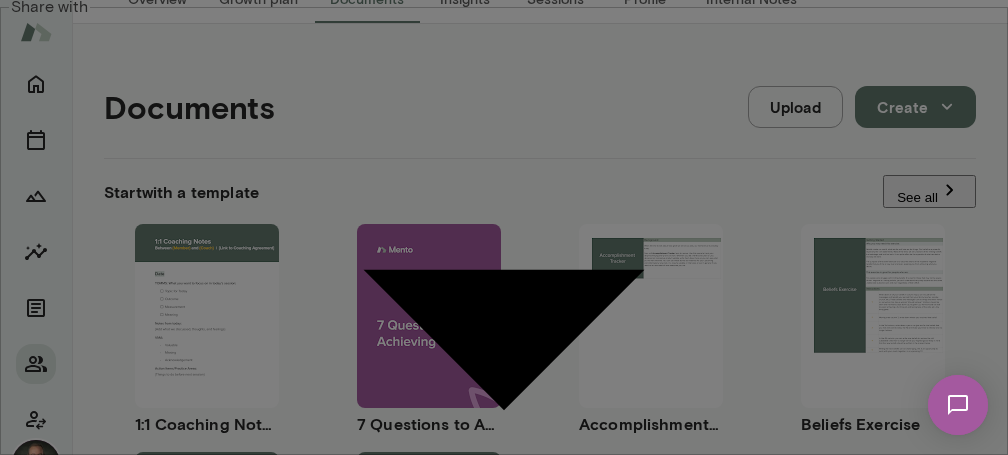click on "**********" at bounding box center (238, -109) 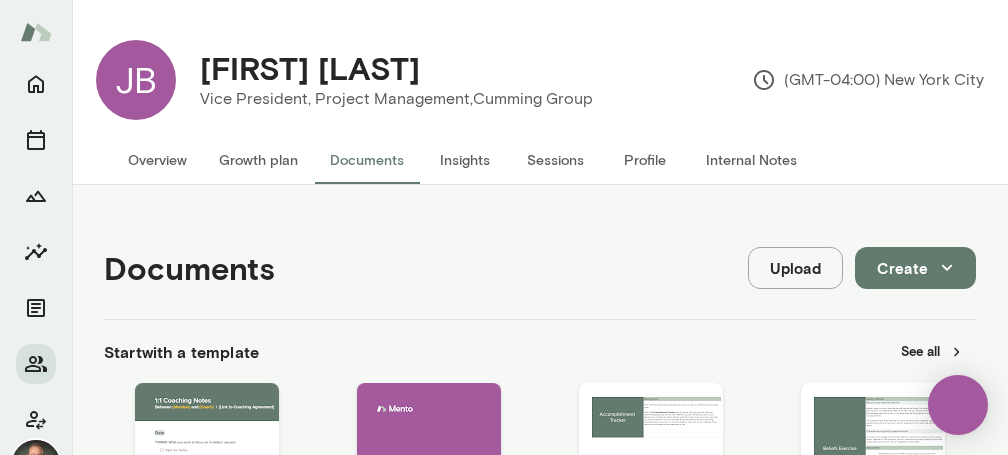 scroll, scrollTop: 0, scrollLeft: 0, axis: both 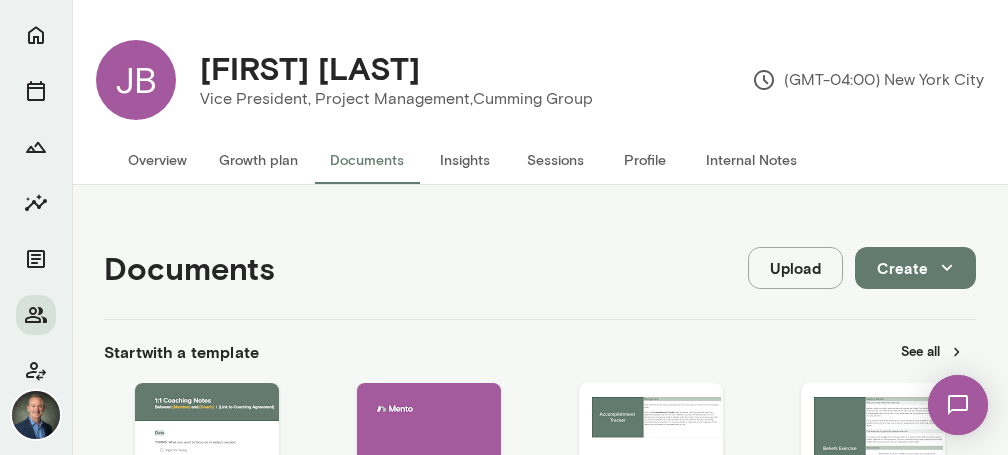 click at bounding box center (36, 415) 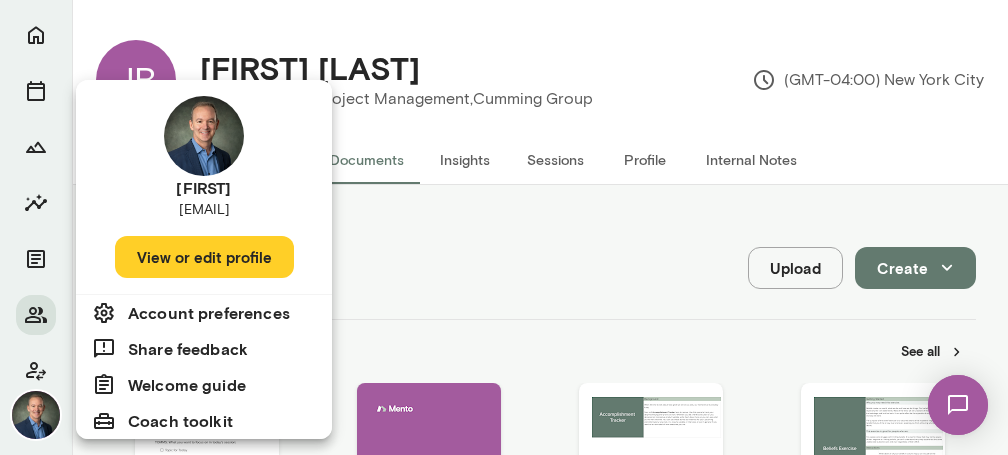 click at bounding box center [504, 227] 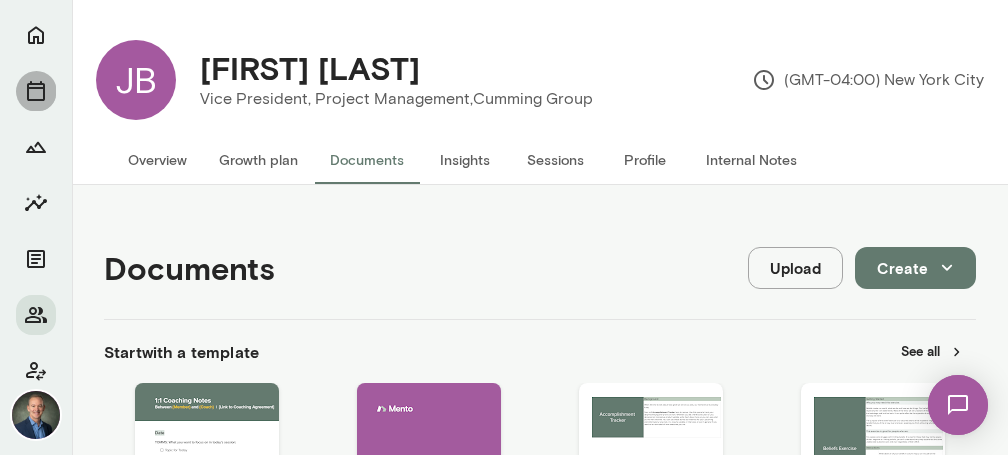 click 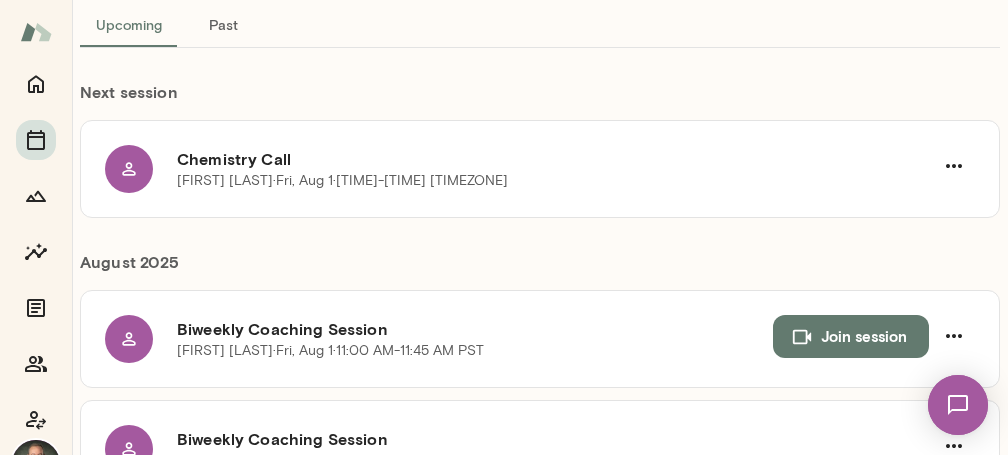 scroll, scrollTop: 0, scrollLeft: 0, axis: both 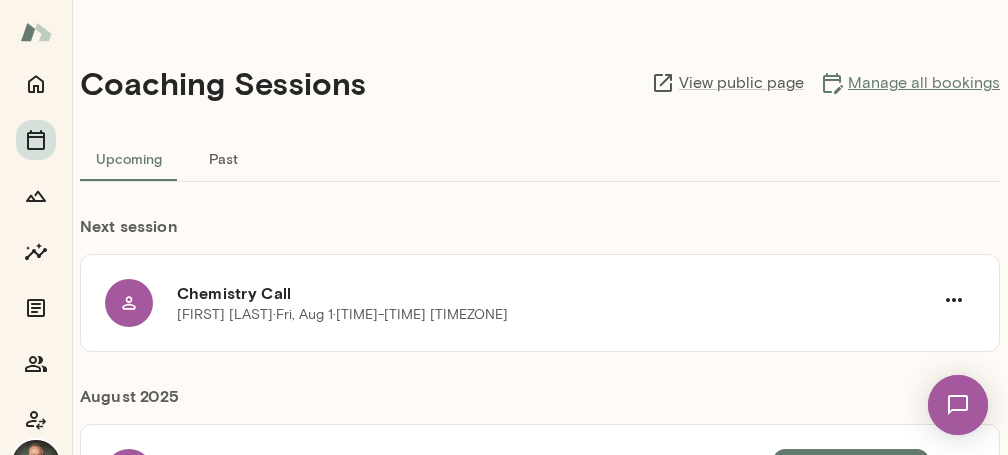 click on "Manage all bookings" at bounding box center [910, 83] 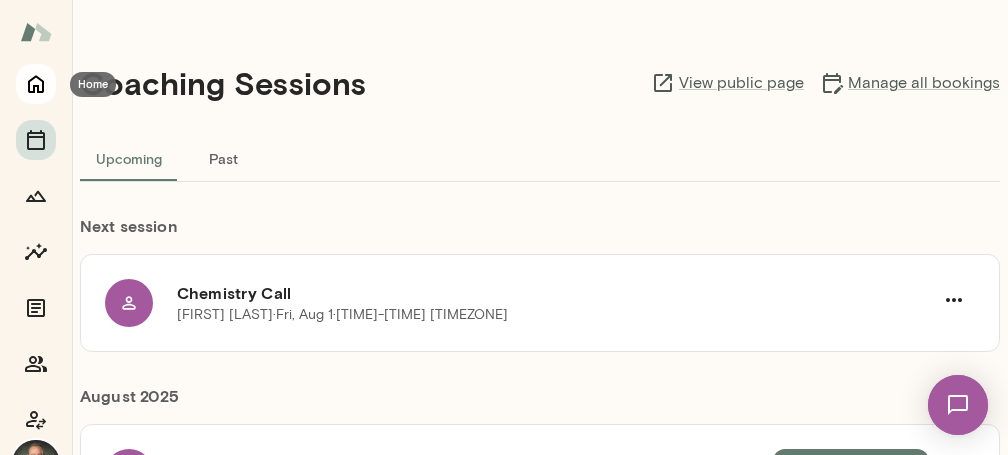 click 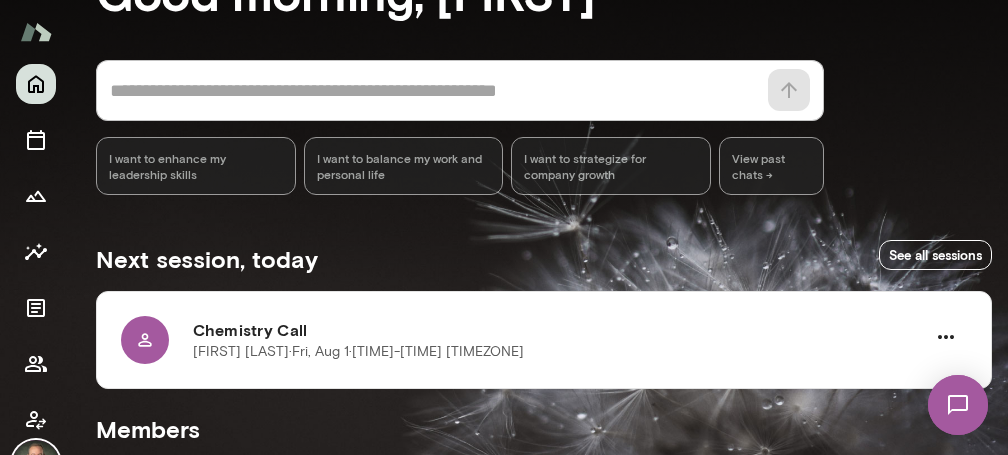 scroll, scrollTop: 4, scrollLeft: 0, axis: vertical 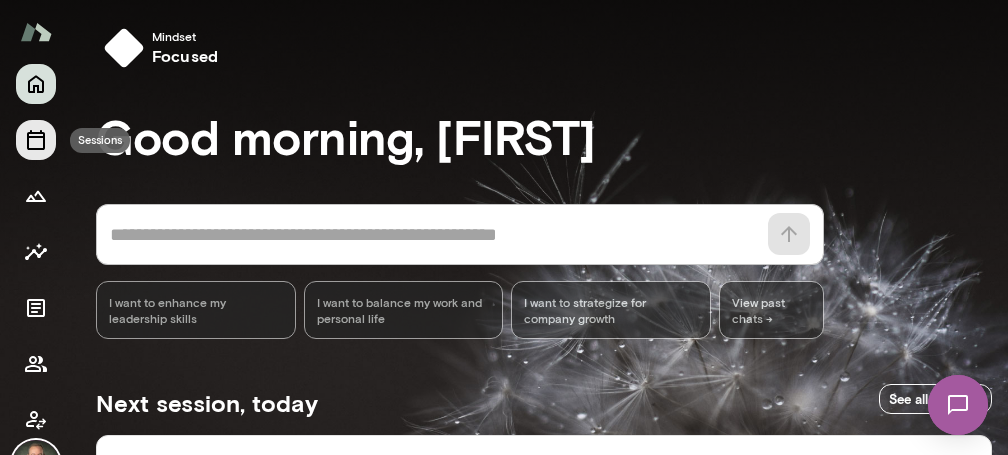 click 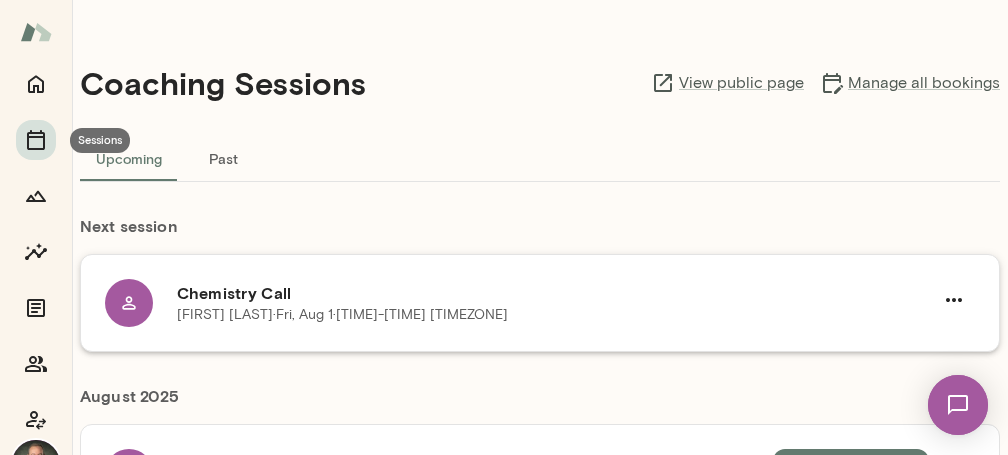 scroll, scrollTop: 0, scrollLeft: 0, axis: both 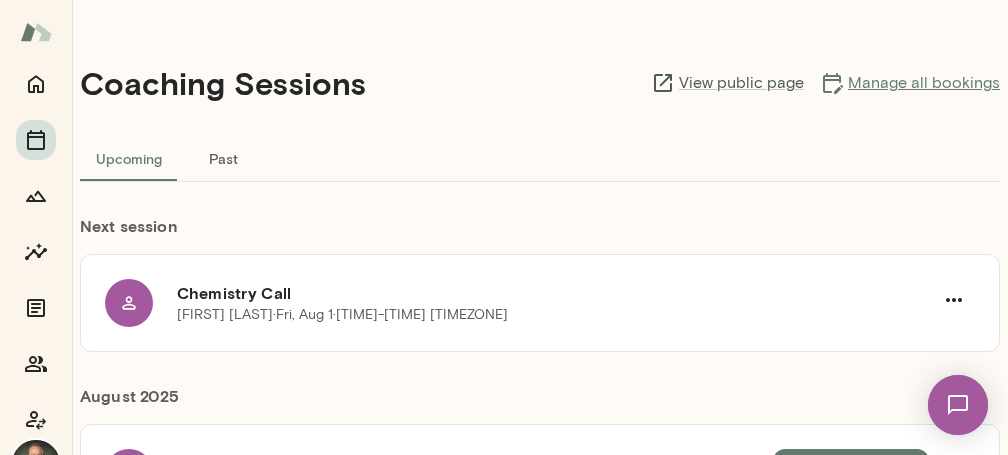 click on "Manage all bookings" at bounding box center (910, 83) 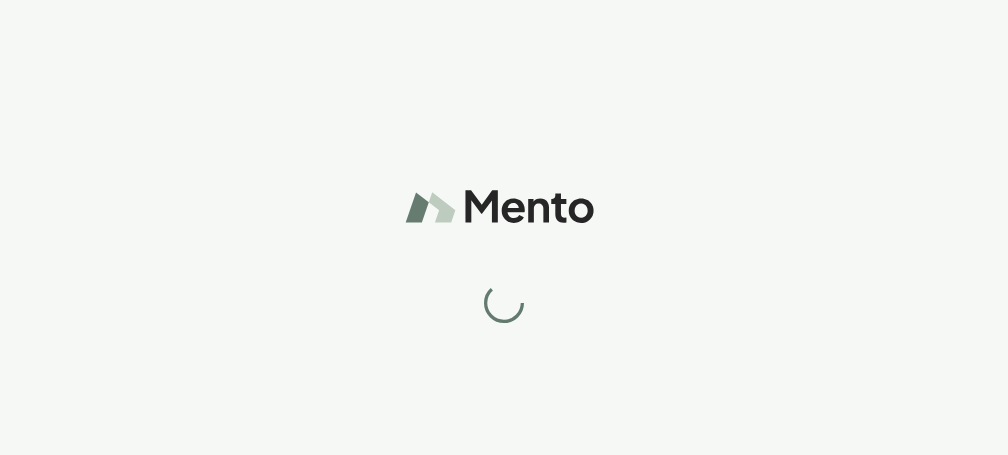 scroll, scrollTop: 0, scrollLeft: 0, axis: both 